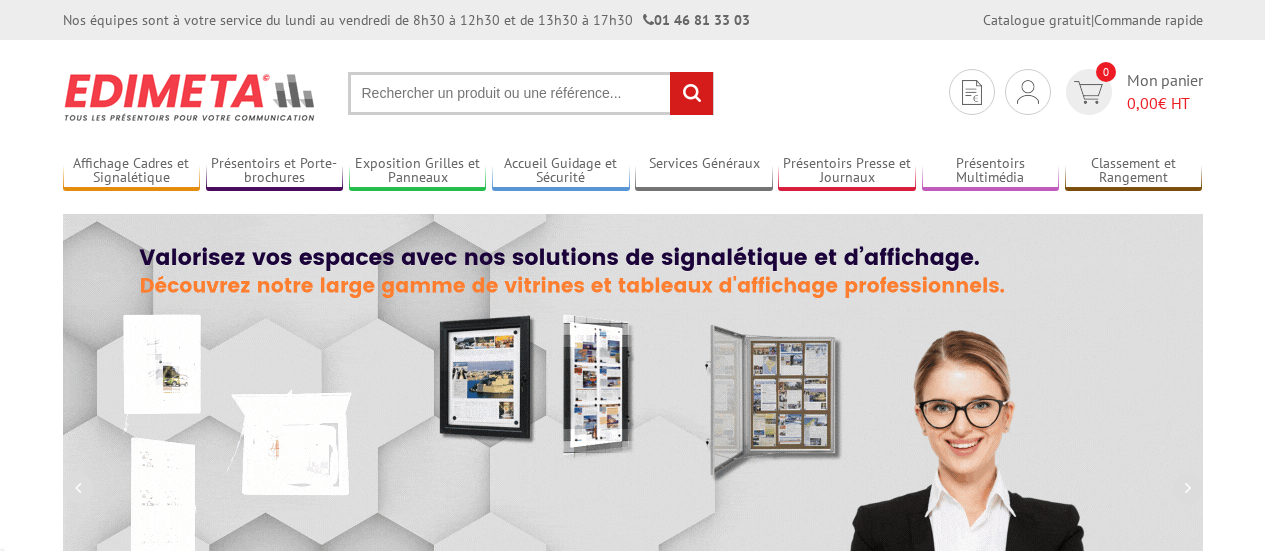 scroll, scrollTop: 0, scrollLeft: 0, axis: both 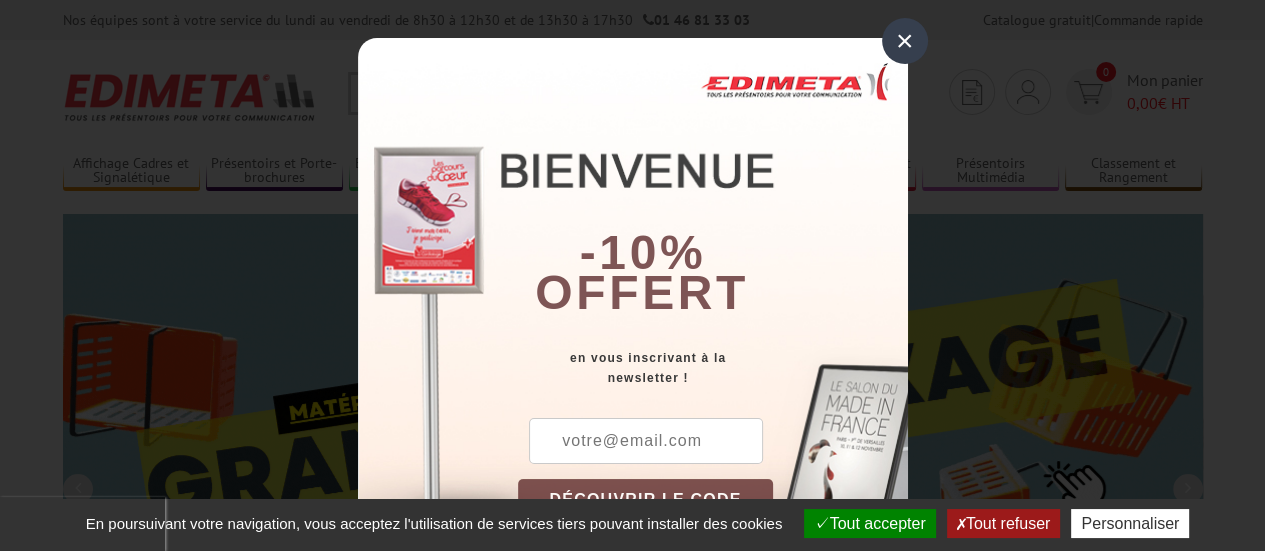 click at bounding box center (646, 441) 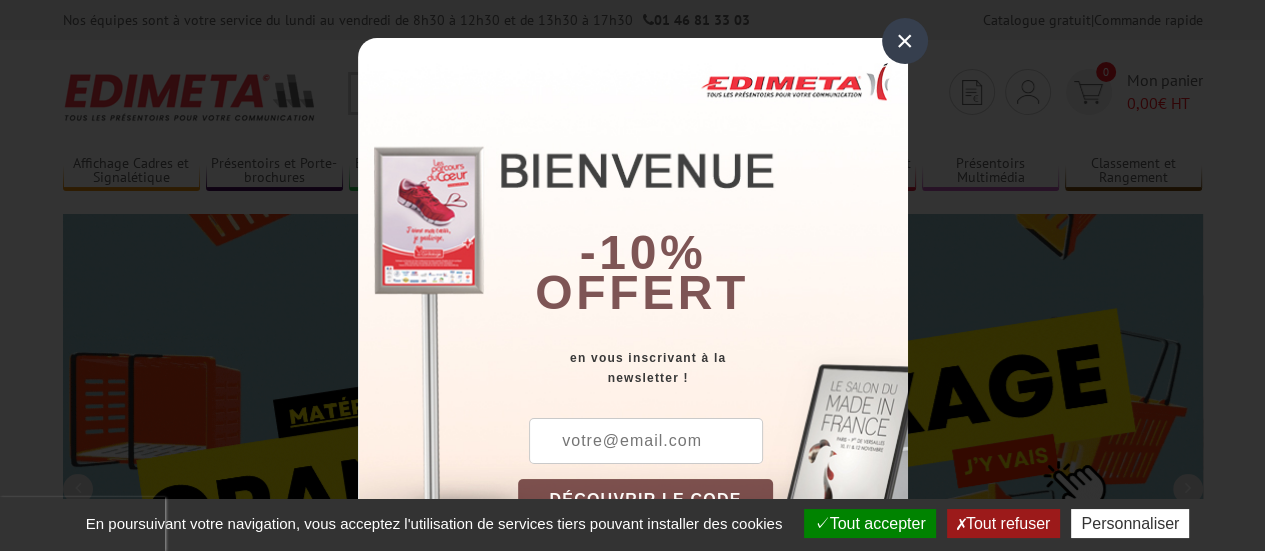 type on "nadege.schornoz@gmail.com" 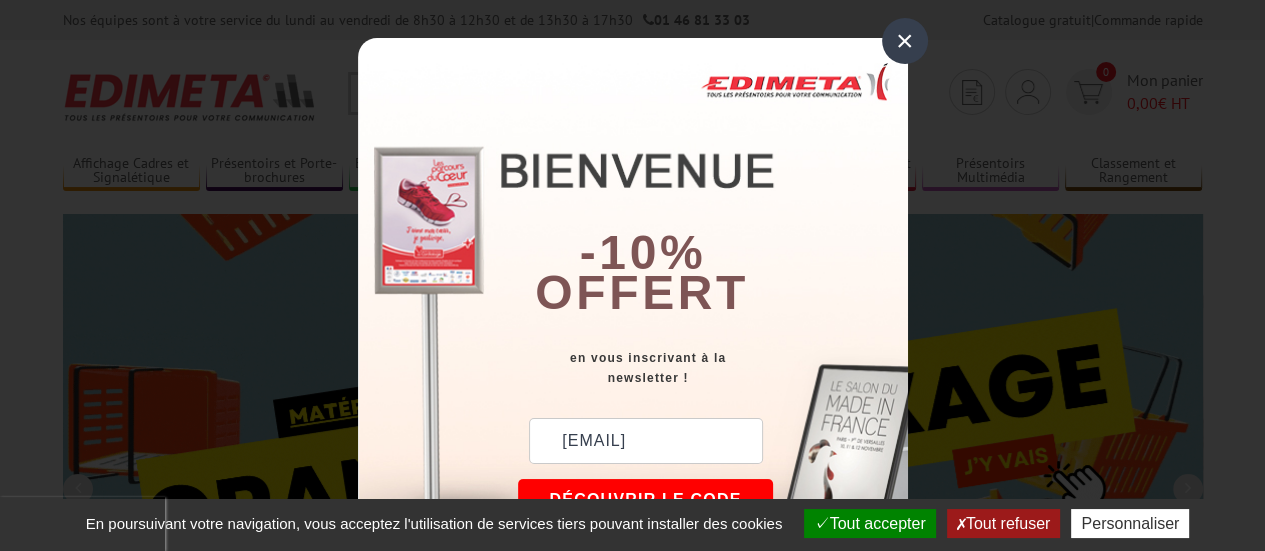 click on "DÉCOUVRIR LE CODE" at bounding box center (646, 500) 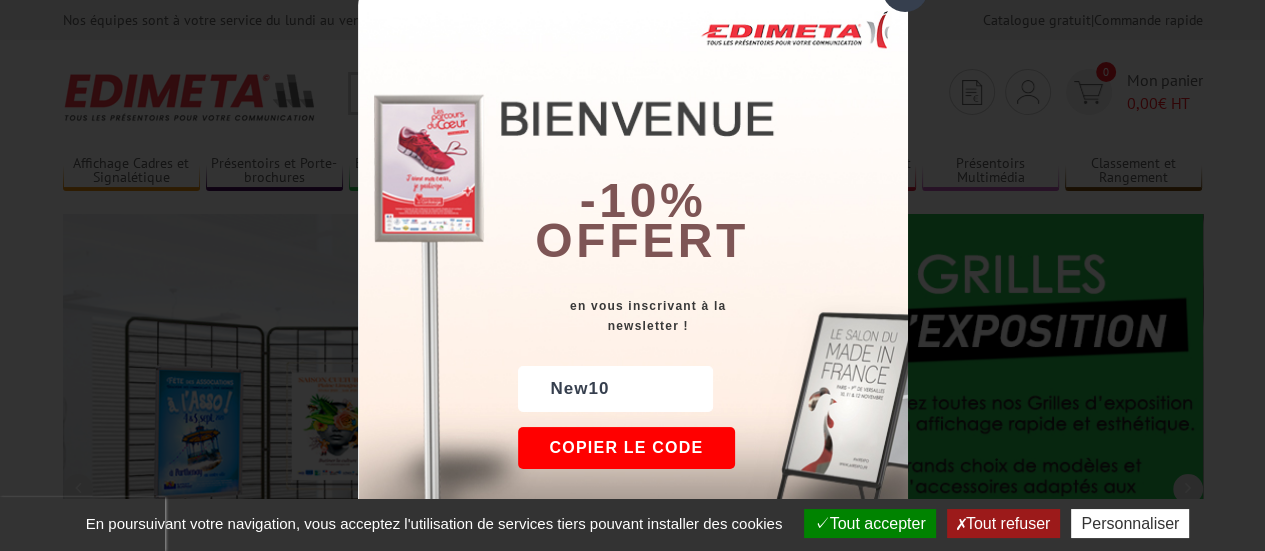 scroll, scrollTop: 78, scrollLeft: 0, axis: vertical 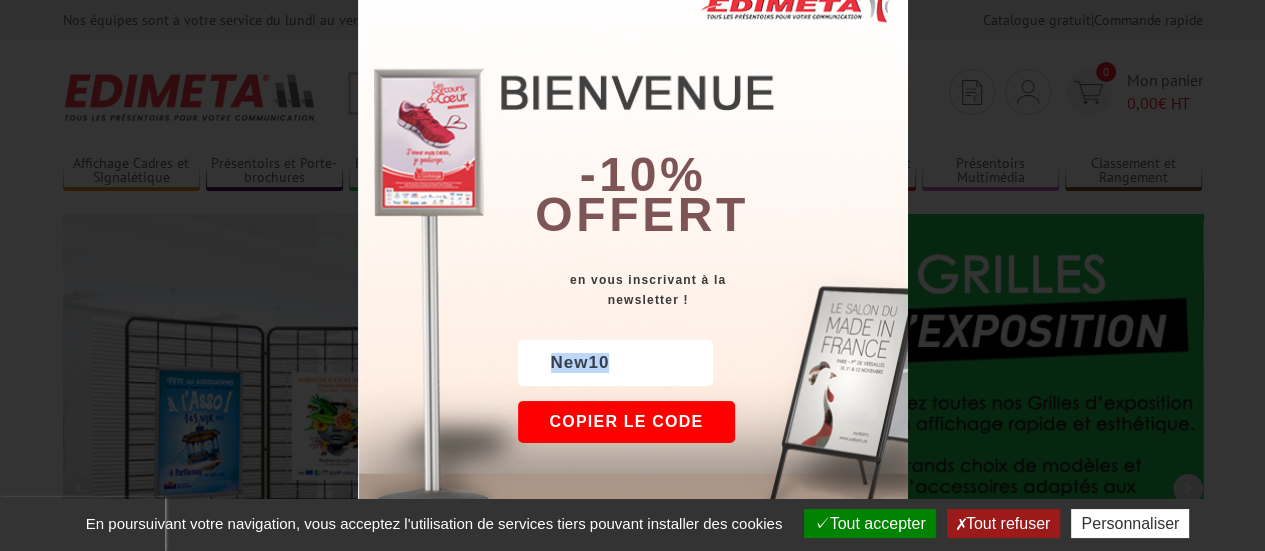 drag, startPoint x: 602, startPoint y: 364, endPoint x: 512, endPoint y: 363, distance: 90.005554 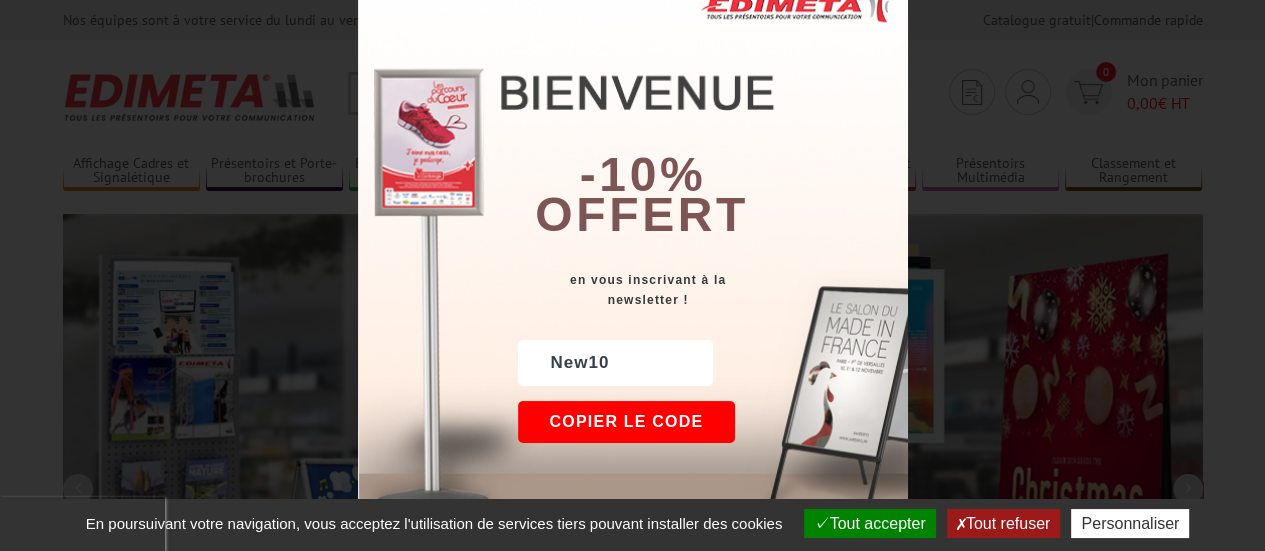 scroll, scrollTop: 300, scrollLeft: 0, axis: vertical 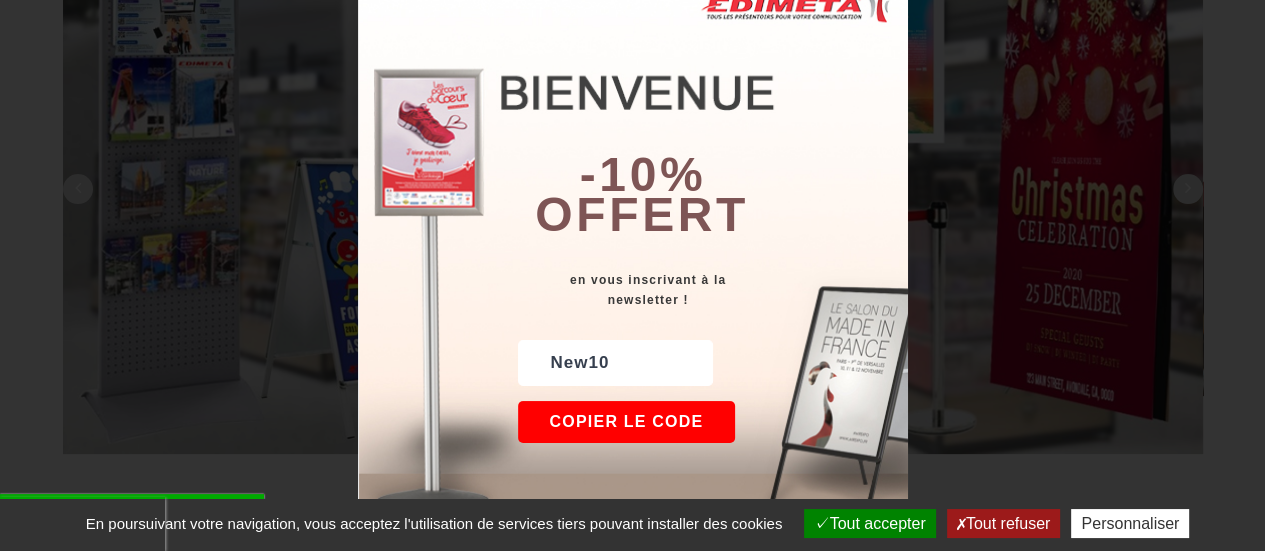click on "Copier le code" at bounding box center (627, 422) 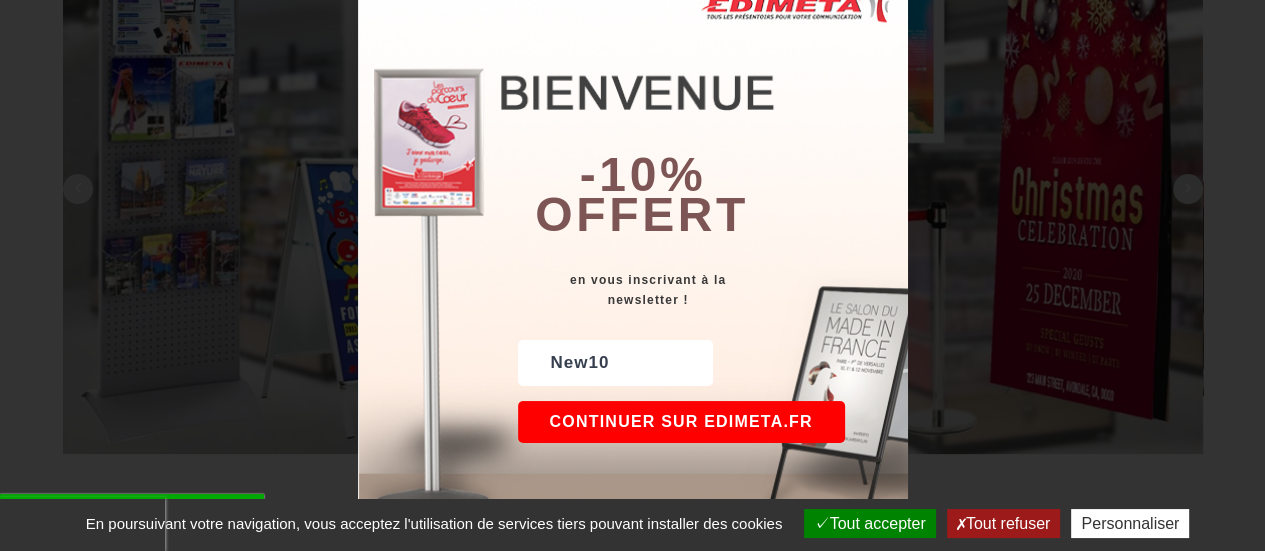 click on "Continuer sur edimeta.fr" at bounding box center (681, 422) 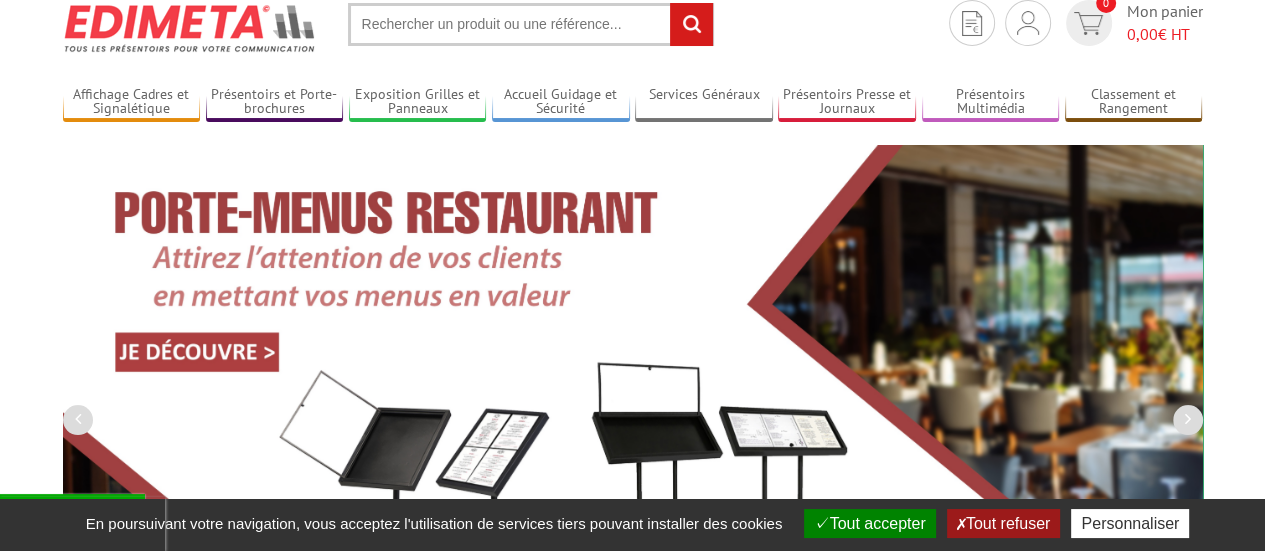 scroll, scrollTop: 0, scrollLeft: 0, axis: both 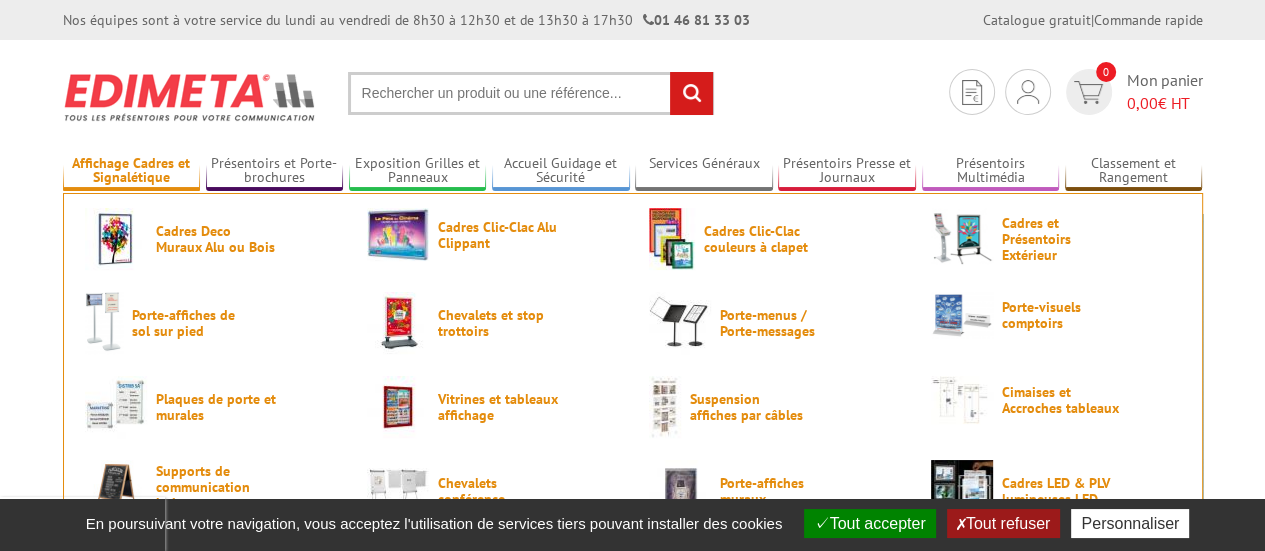 click on "Affichage Cadres et Signalétique" at bounding box center (132, 171) 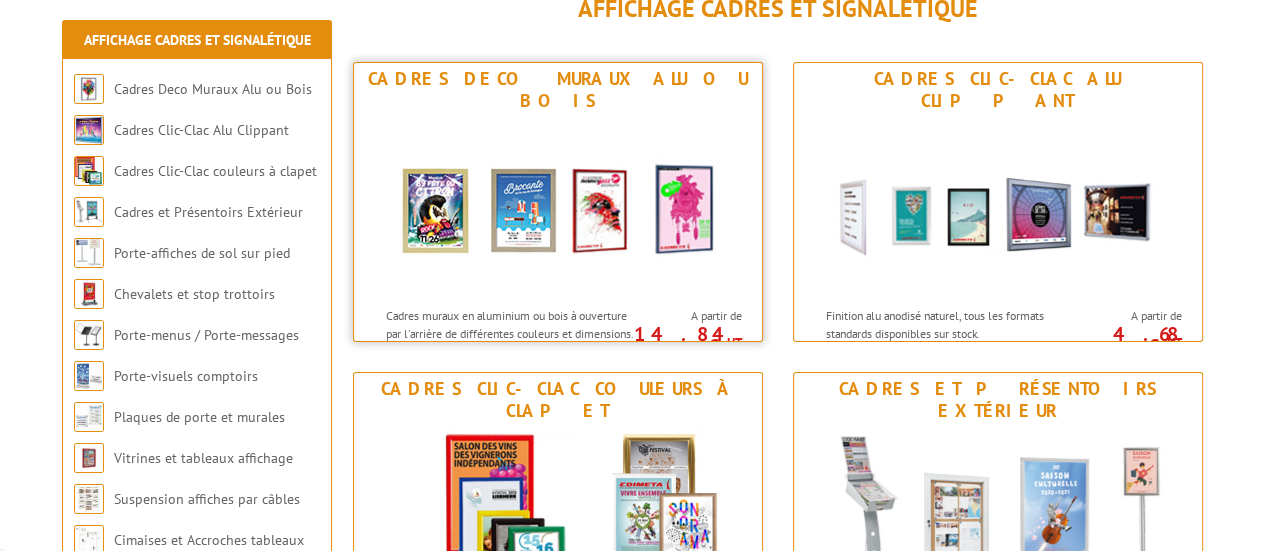 scroll, scrollTop: 300, scrollLeft: 0, axis: vertical 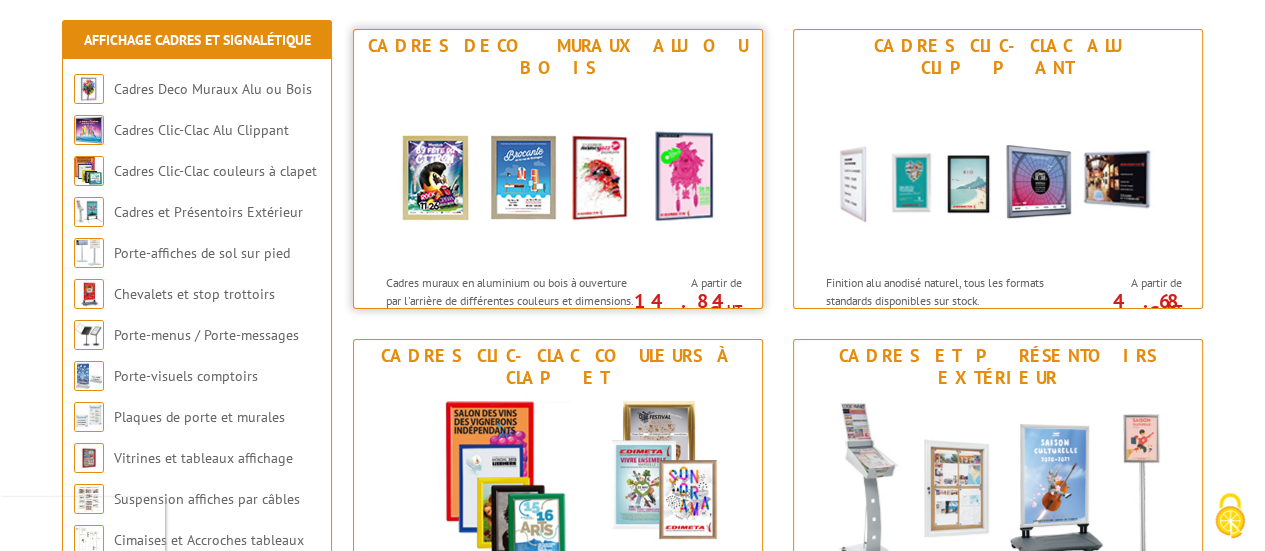 click at bounding box center (558, 174) 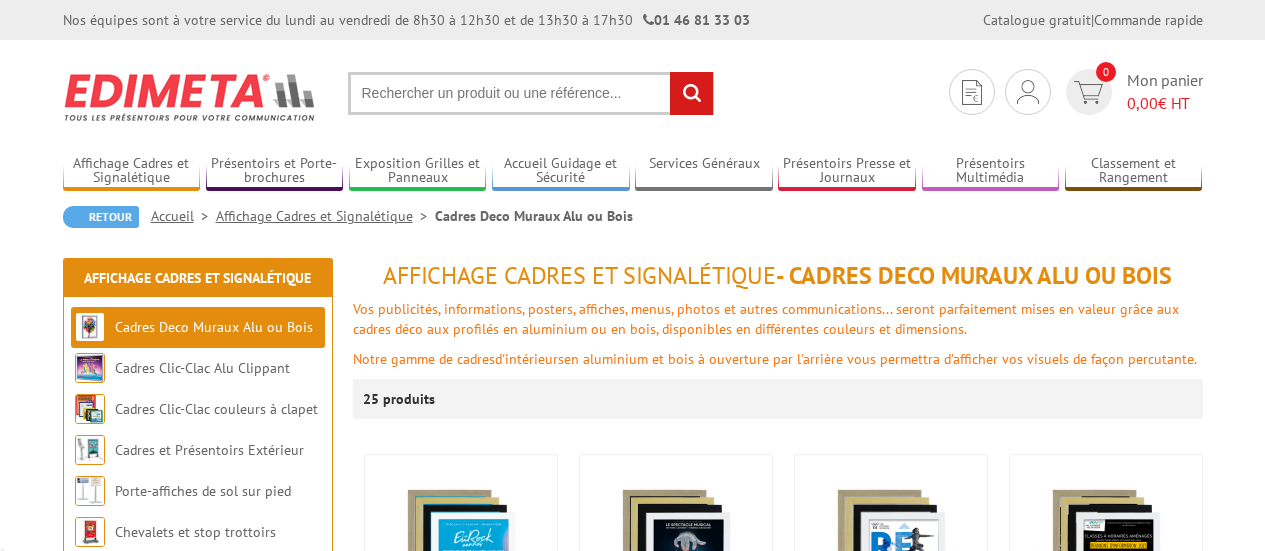 scroll, scrollTop: 0, scrollLeft: 0, axis: both 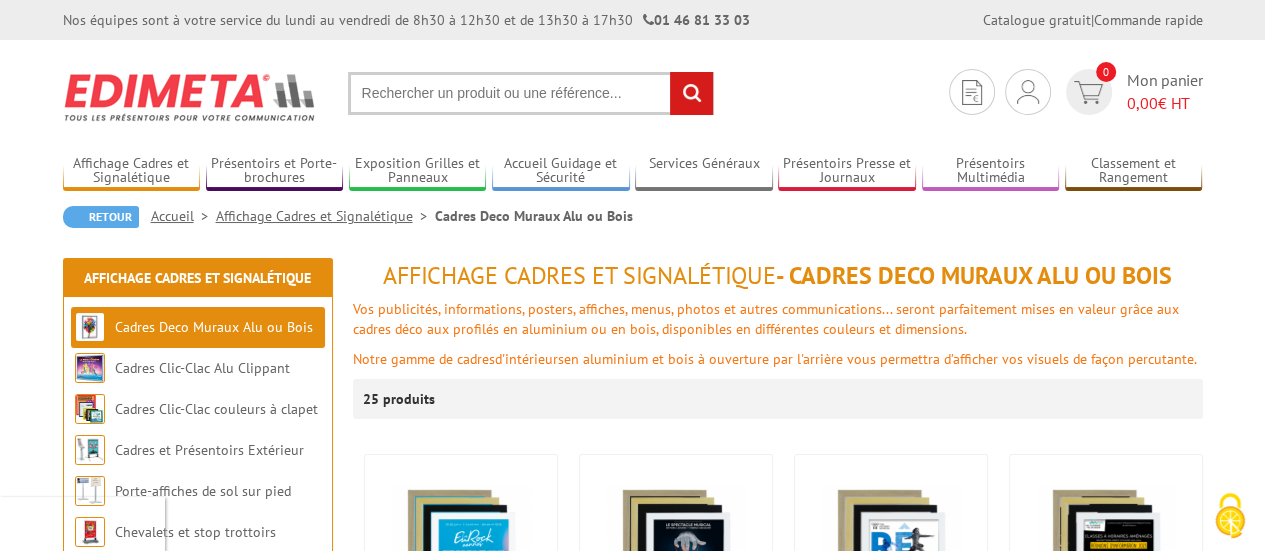 click at bounding box center [531, 93] 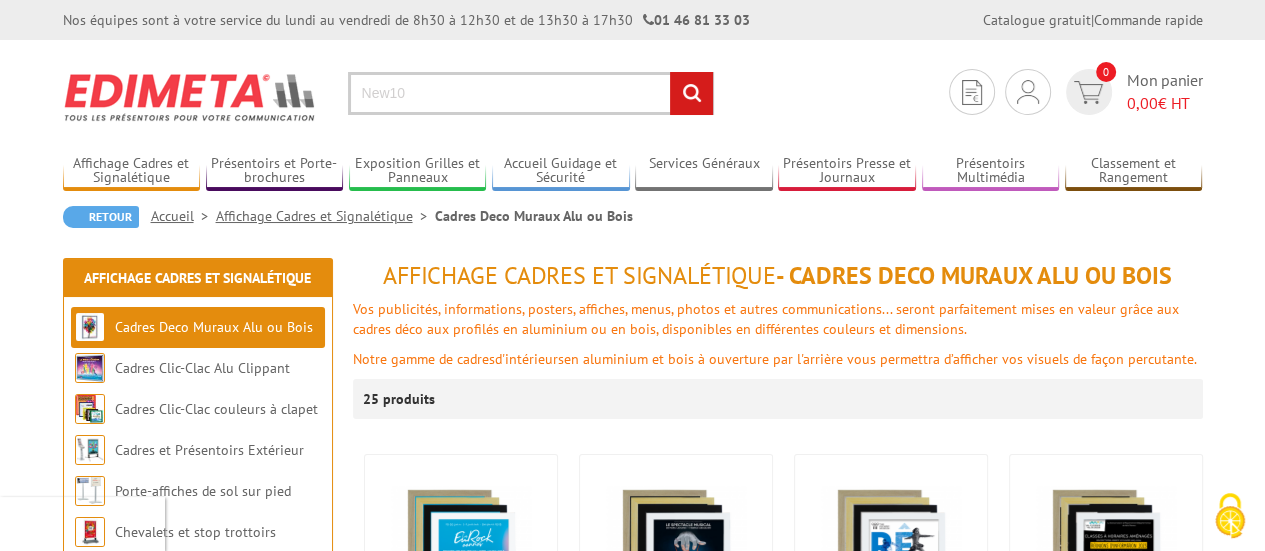 drag, startPoint x: 388, startPoint y: 85, endPoint x: 298, endPoint y: 77, distance: 90.35486 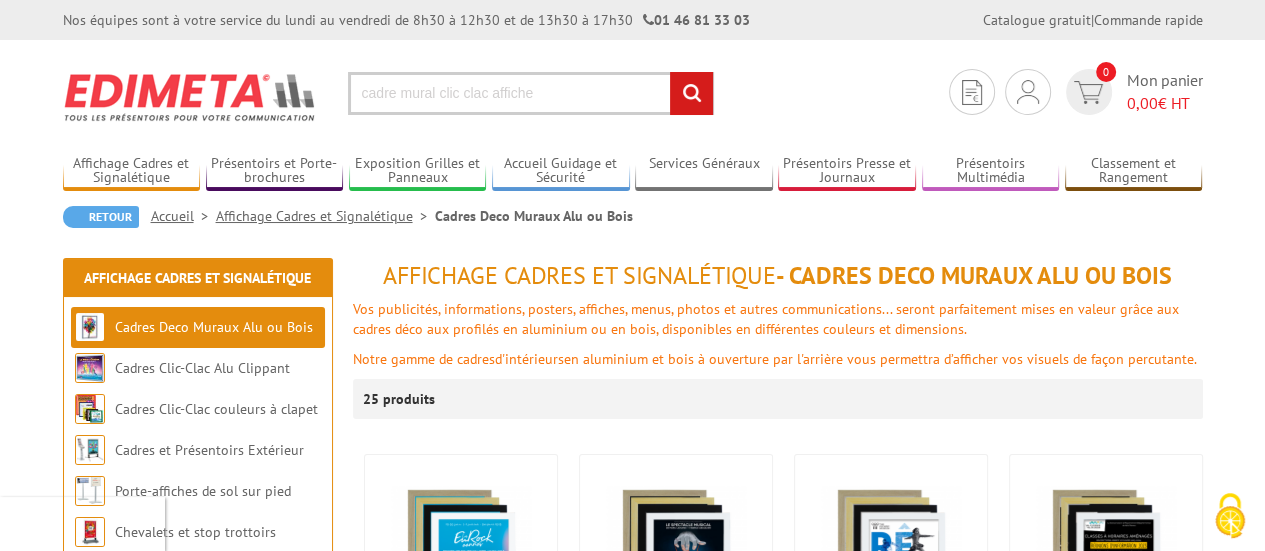 type on "cadre mural clic clac affiche" 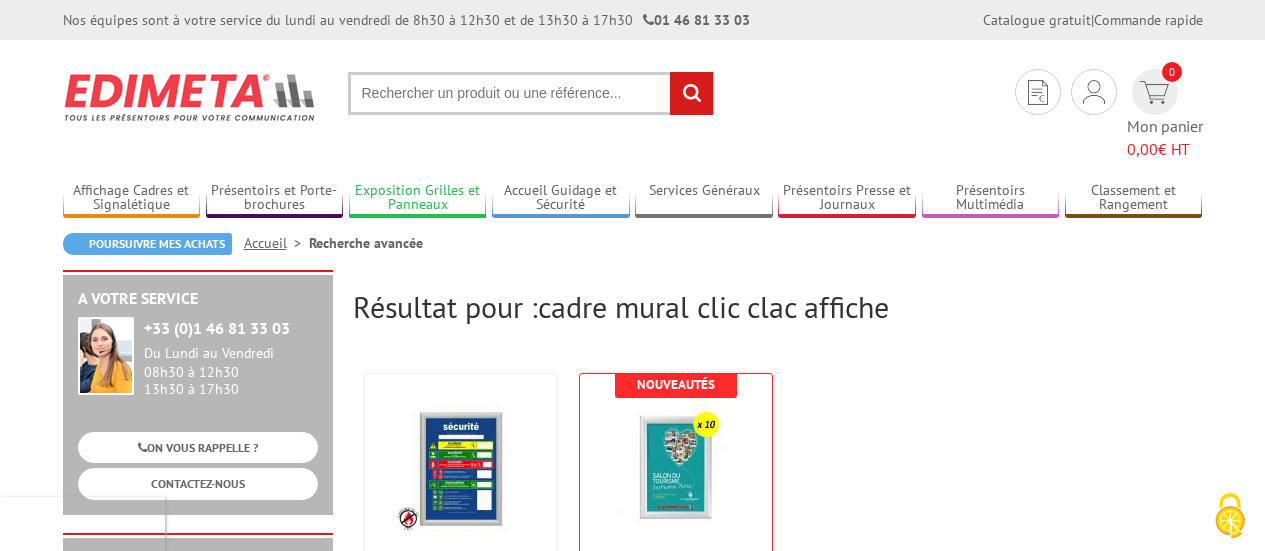 scroll, scrollTop: 0, scrollLeft: 0, axis: both 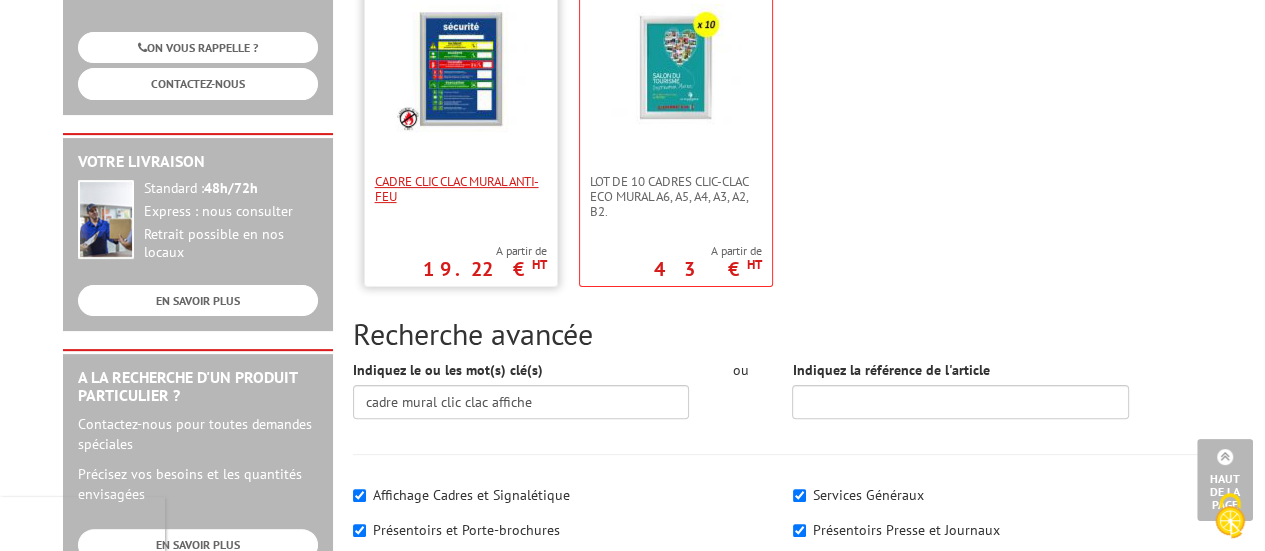 click on "Cadre CLIC CLAC Mural ANTI-FEU" at bounding box center [461, 189] 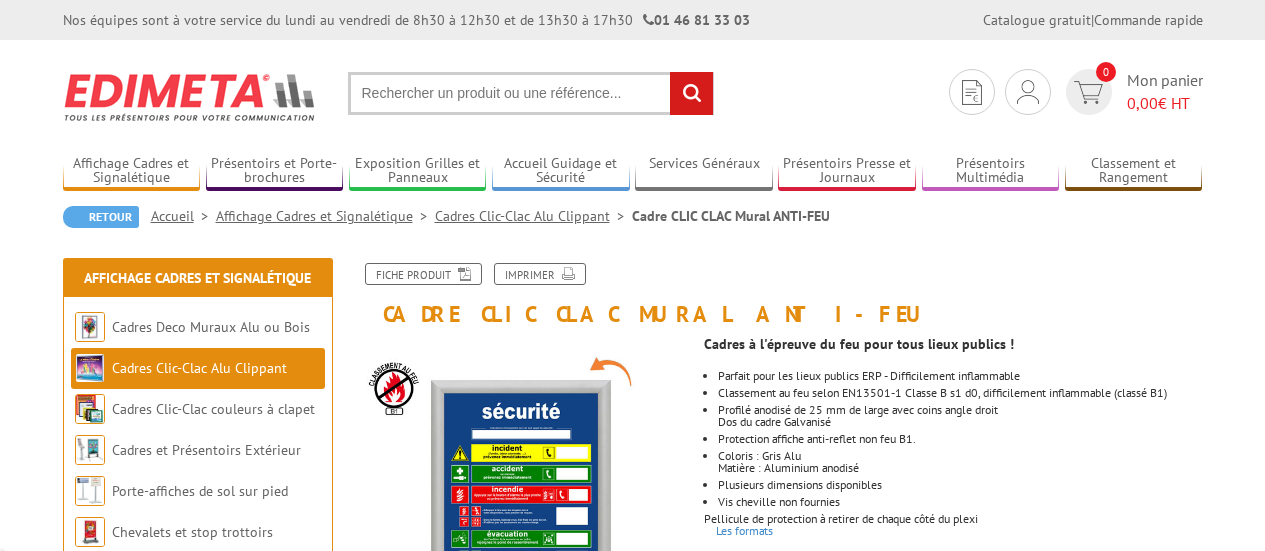 scroll, scrollTop: 0, scrollLeft: 0, axis: both 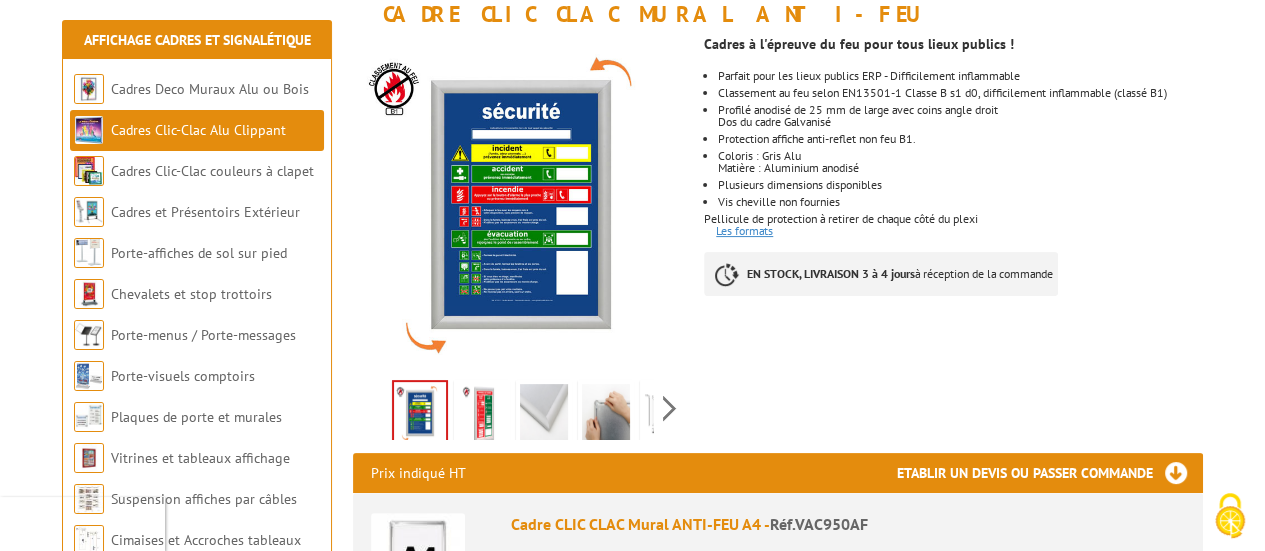 click on "Les formats" at bounding box center (744, 230) 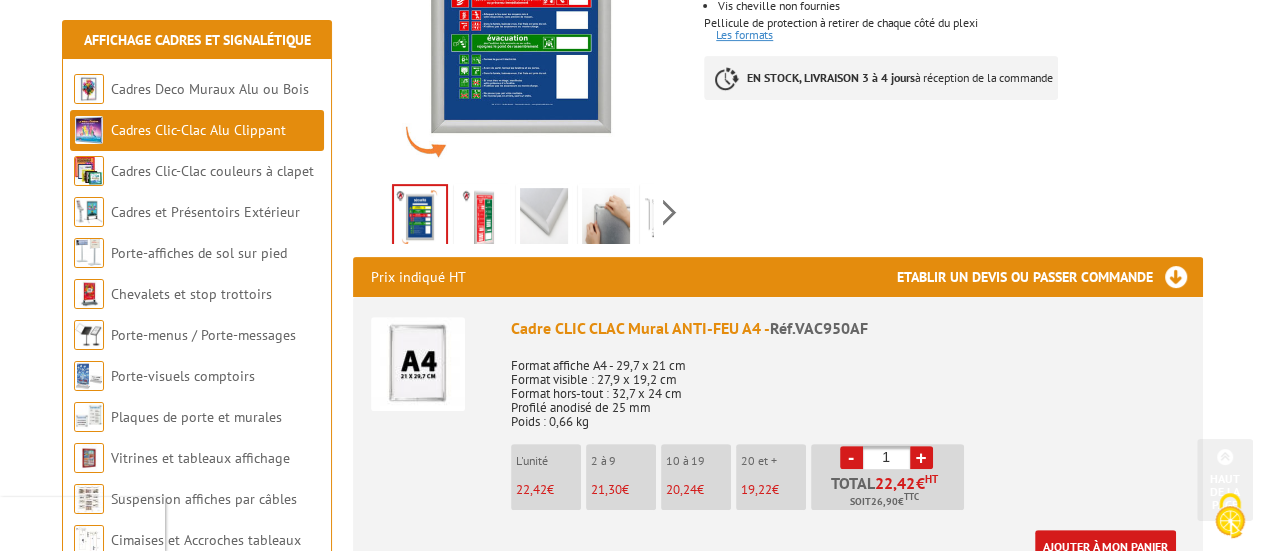 scroll, scrollTop: 500, scrollLeft: 0, axis: vertical 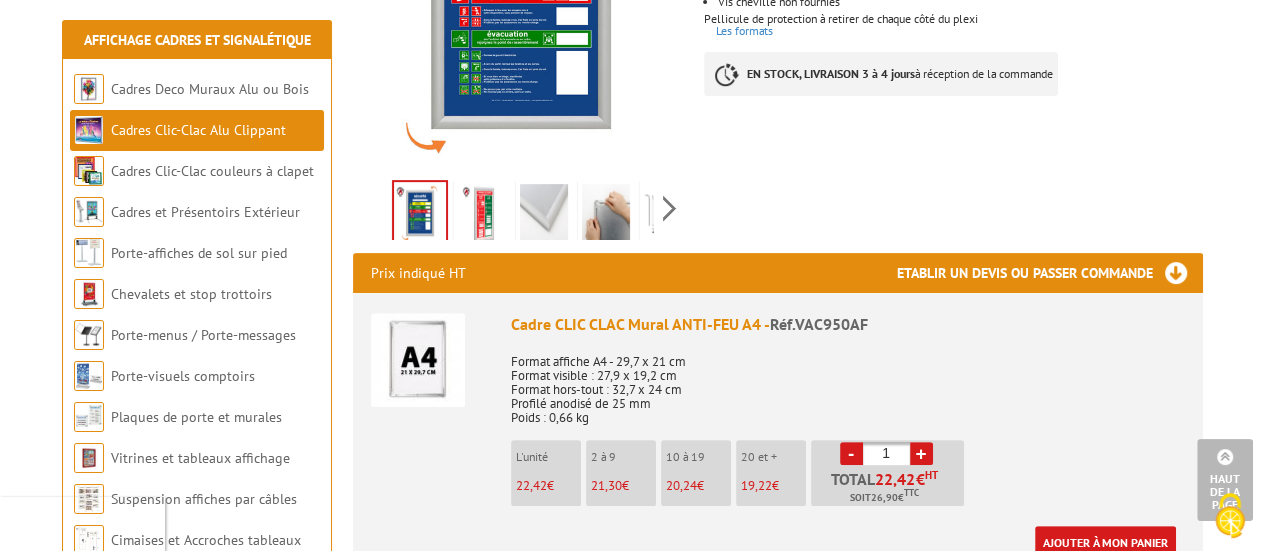 click at bounding box center (606, 215) 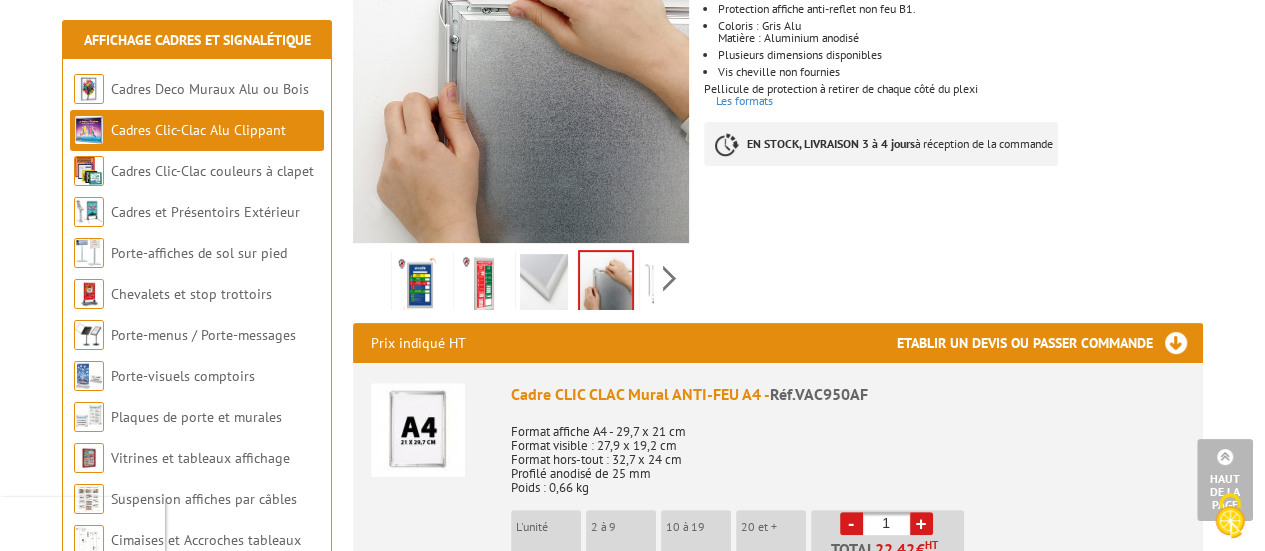 scroll, scrollTop: 400, scrollLeft: 0, axis: vertical 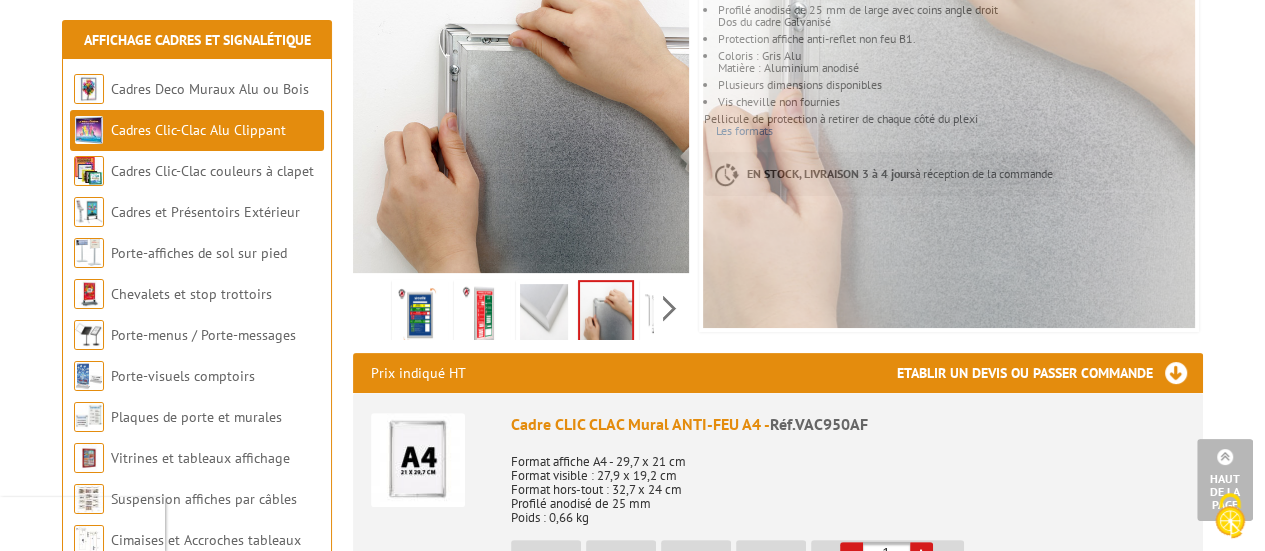 click at bounding box center (544, 315) 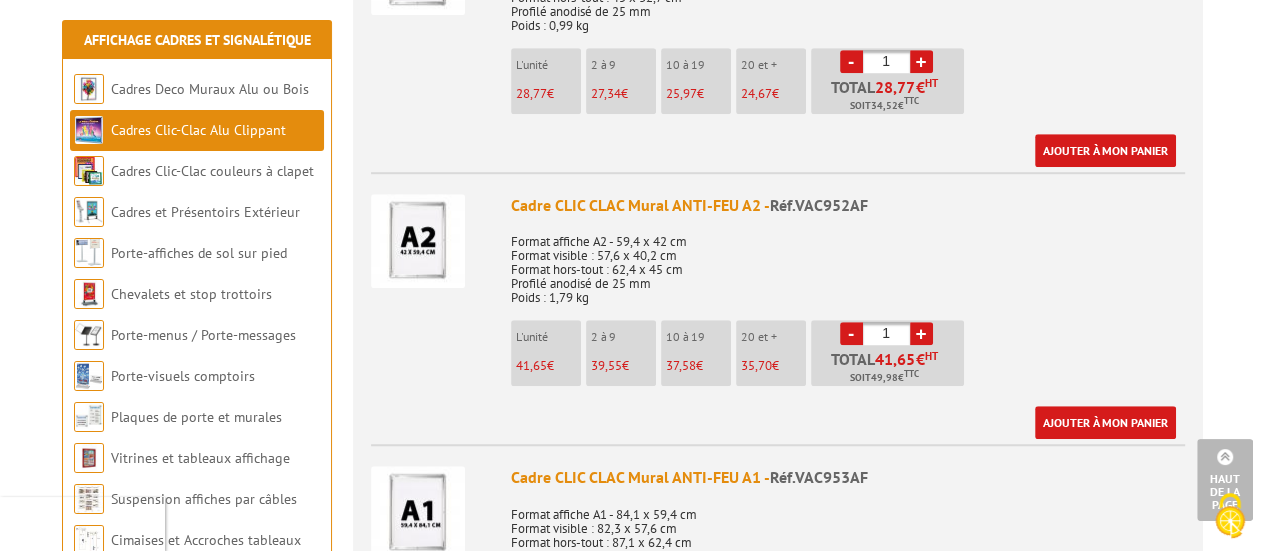 scroll, scrollTop: 1200, scrollLeft: 0, axis: vertical 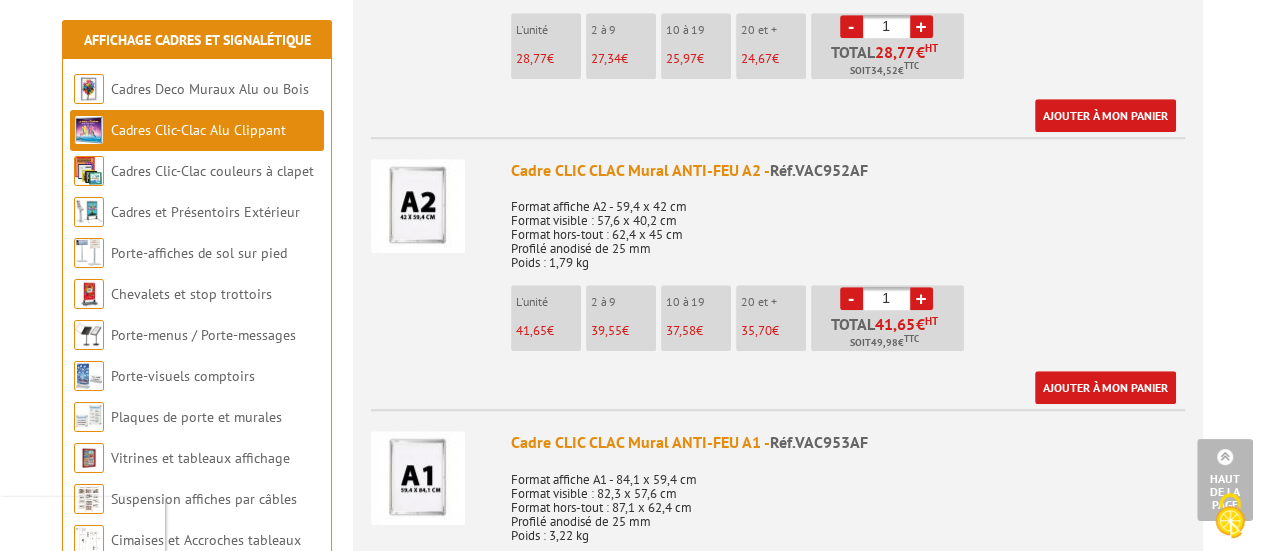 click at bounding box center [418, 206] 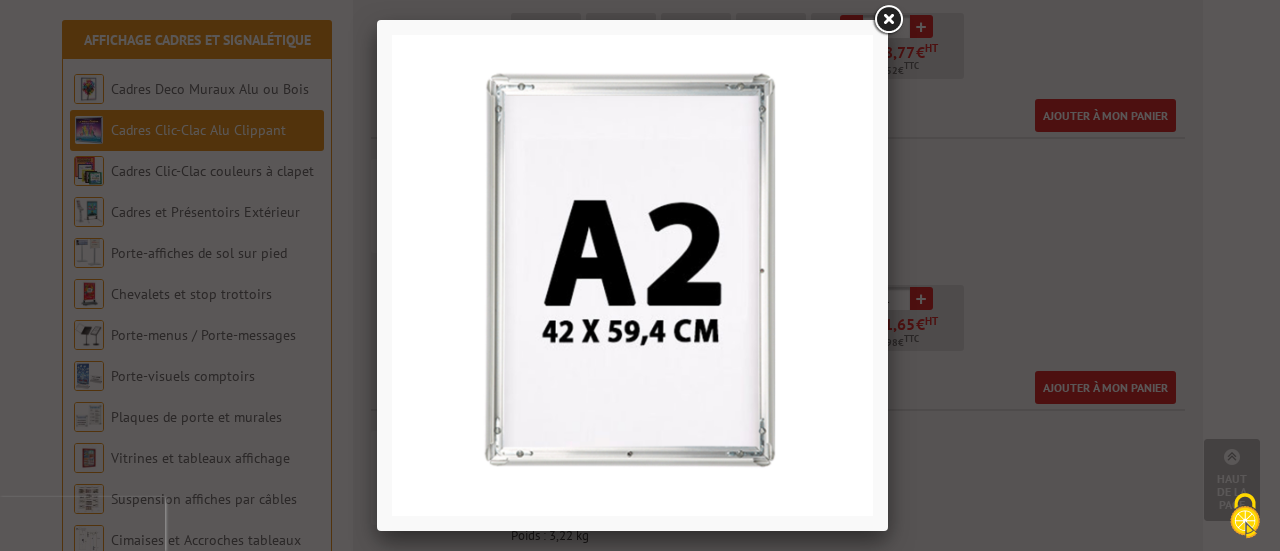 click at bounding box center (888, 20) 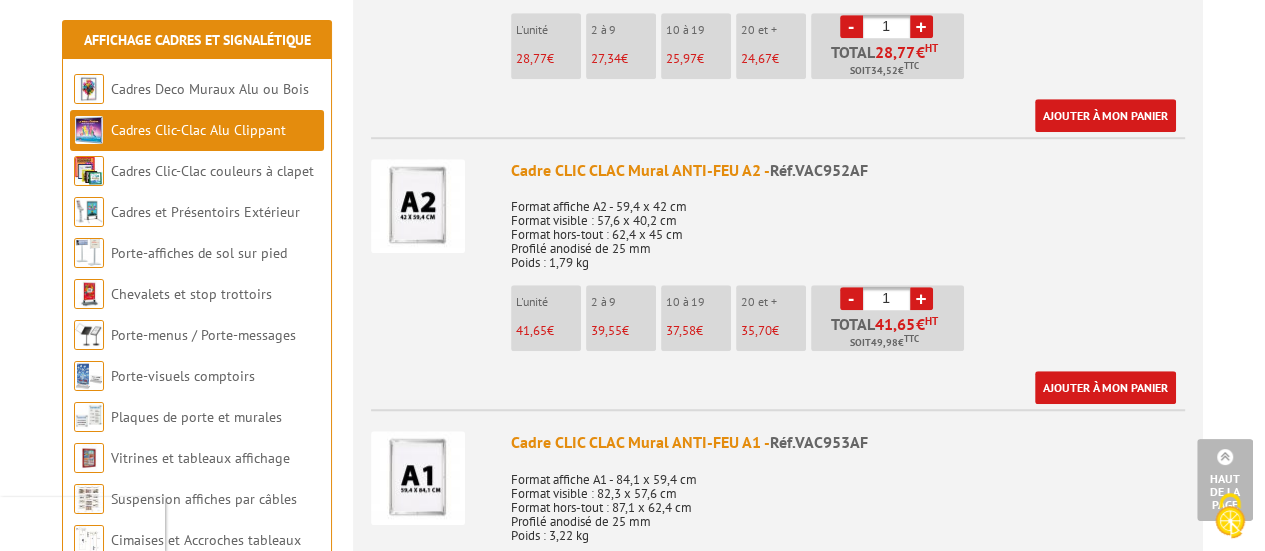 scroll, scrollTop: 1100, scrollLeft: 0, axis: vertical 